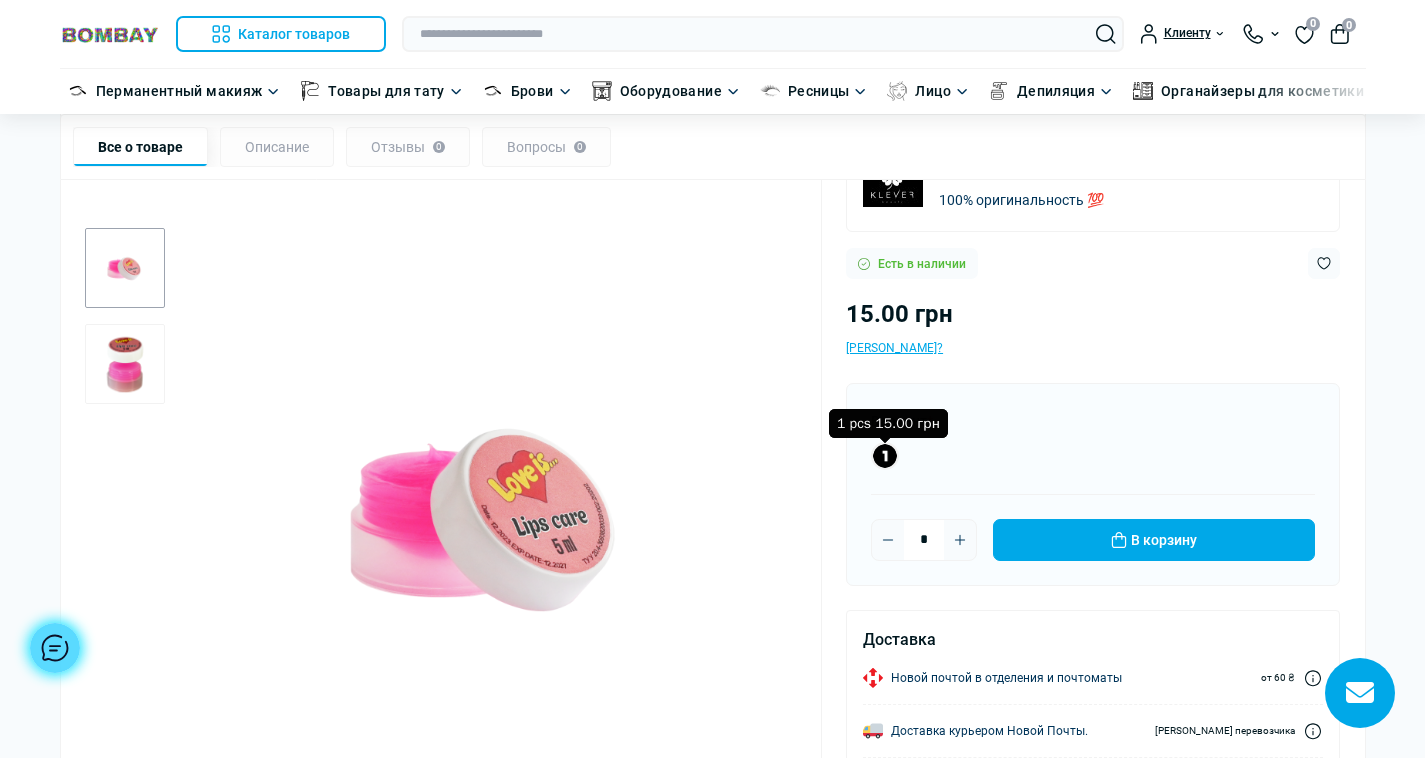 scroll, scrollTop: 200, scrollLeft: 0, axis: vertical 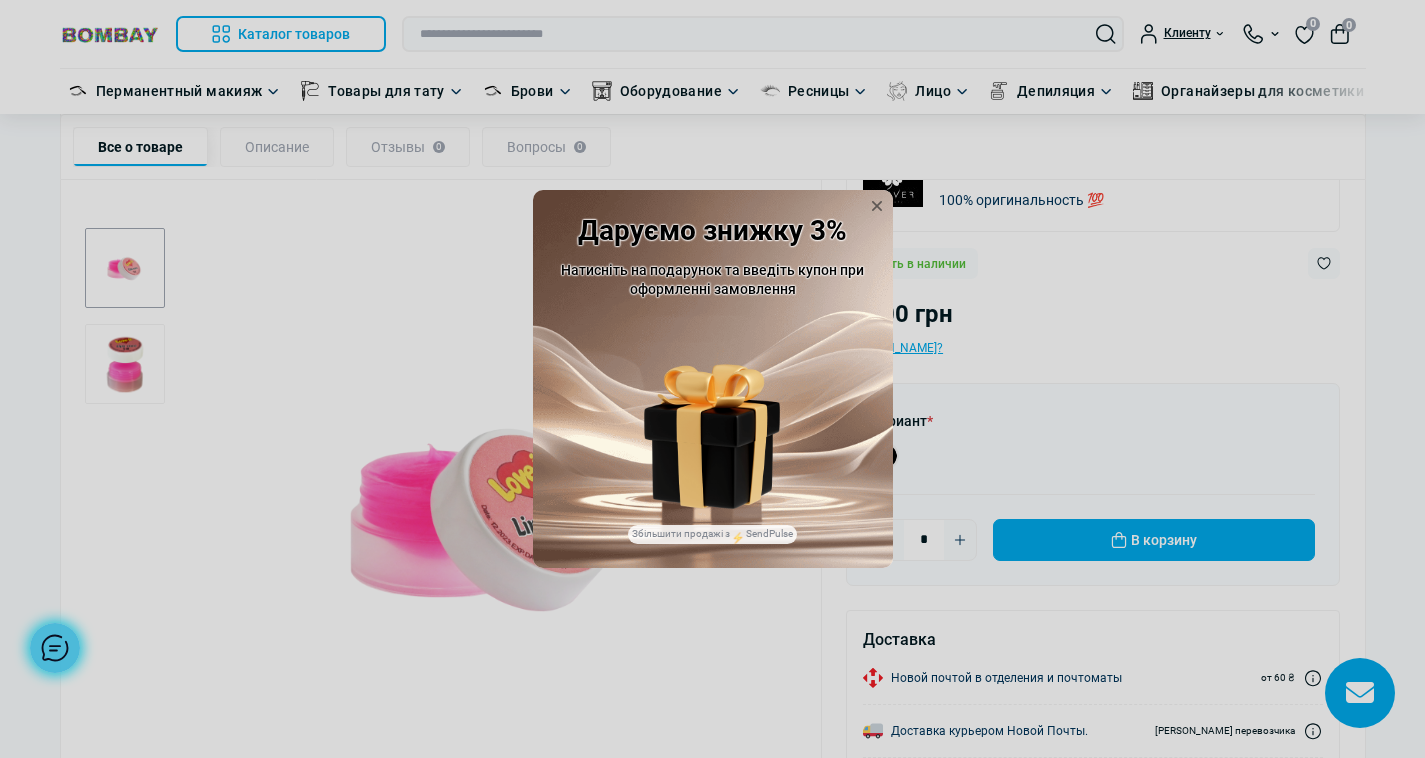 click at bounding box center (713, 467) 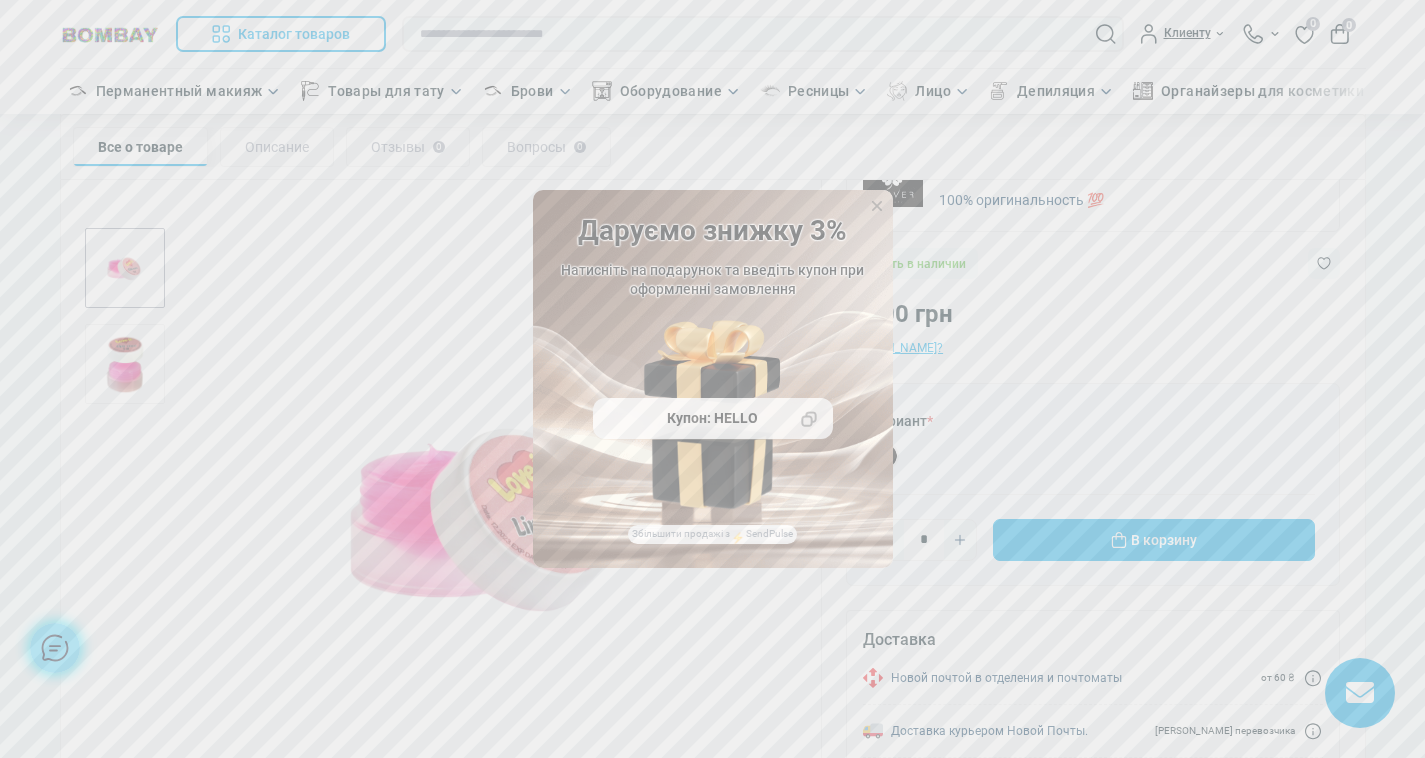 click at bounding box center [713, 467] 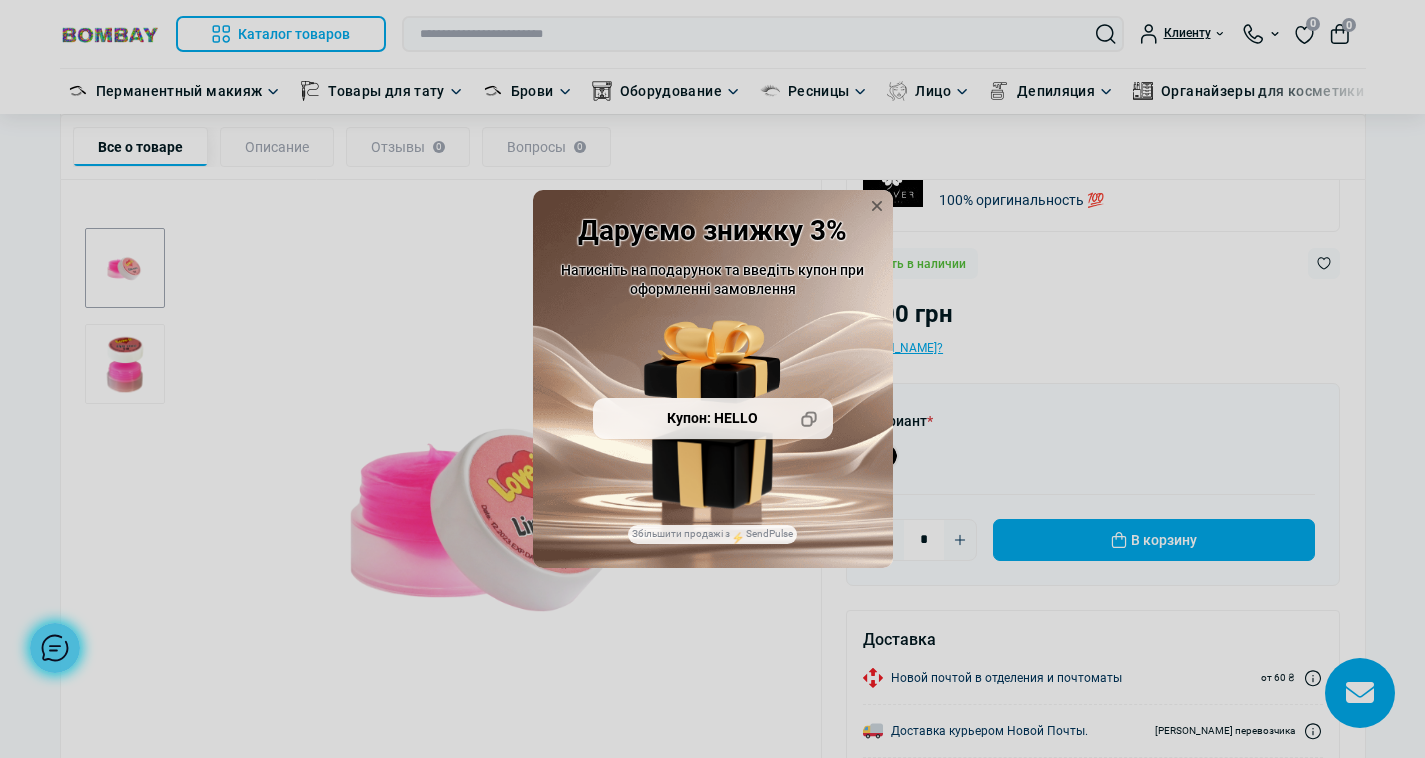 click at bounding box center [713, 467] 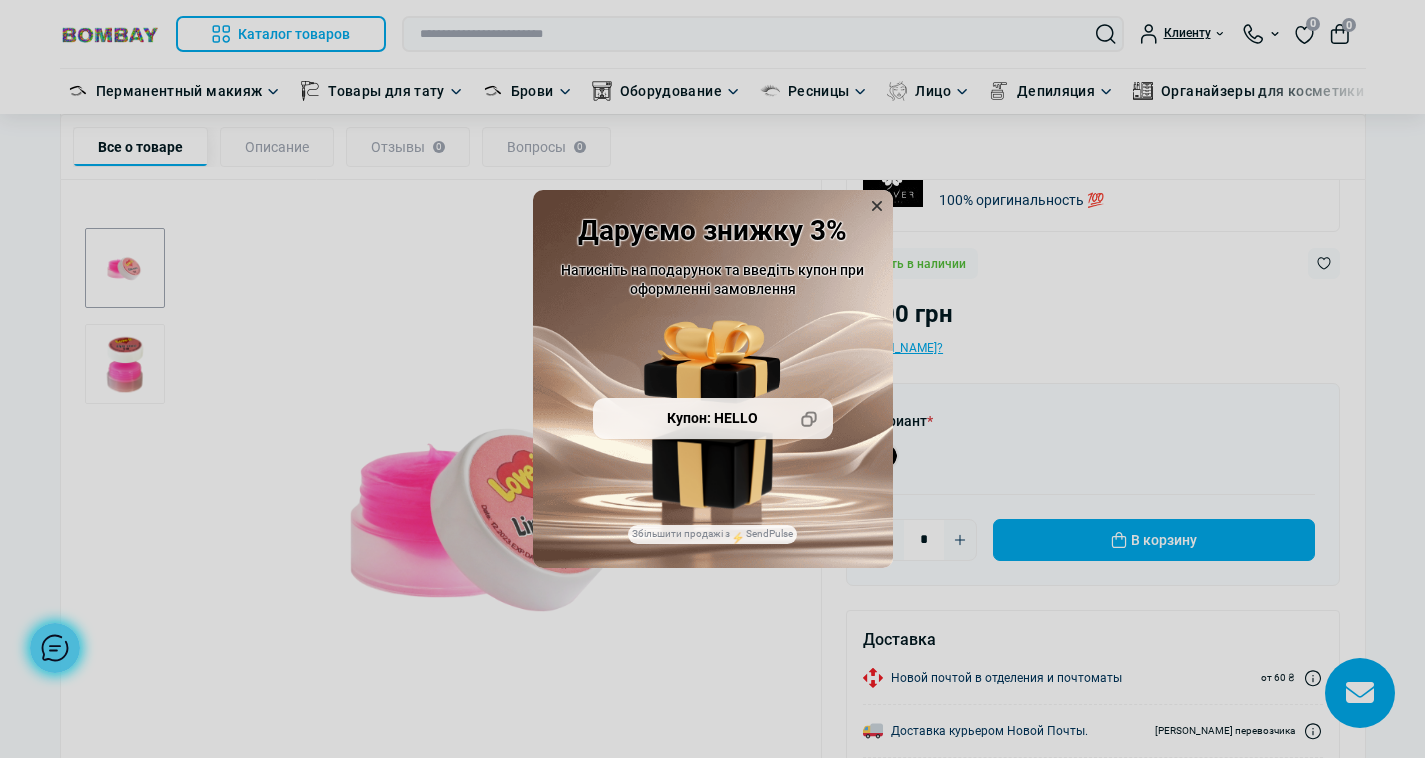 click at bounding box center [877, 206] 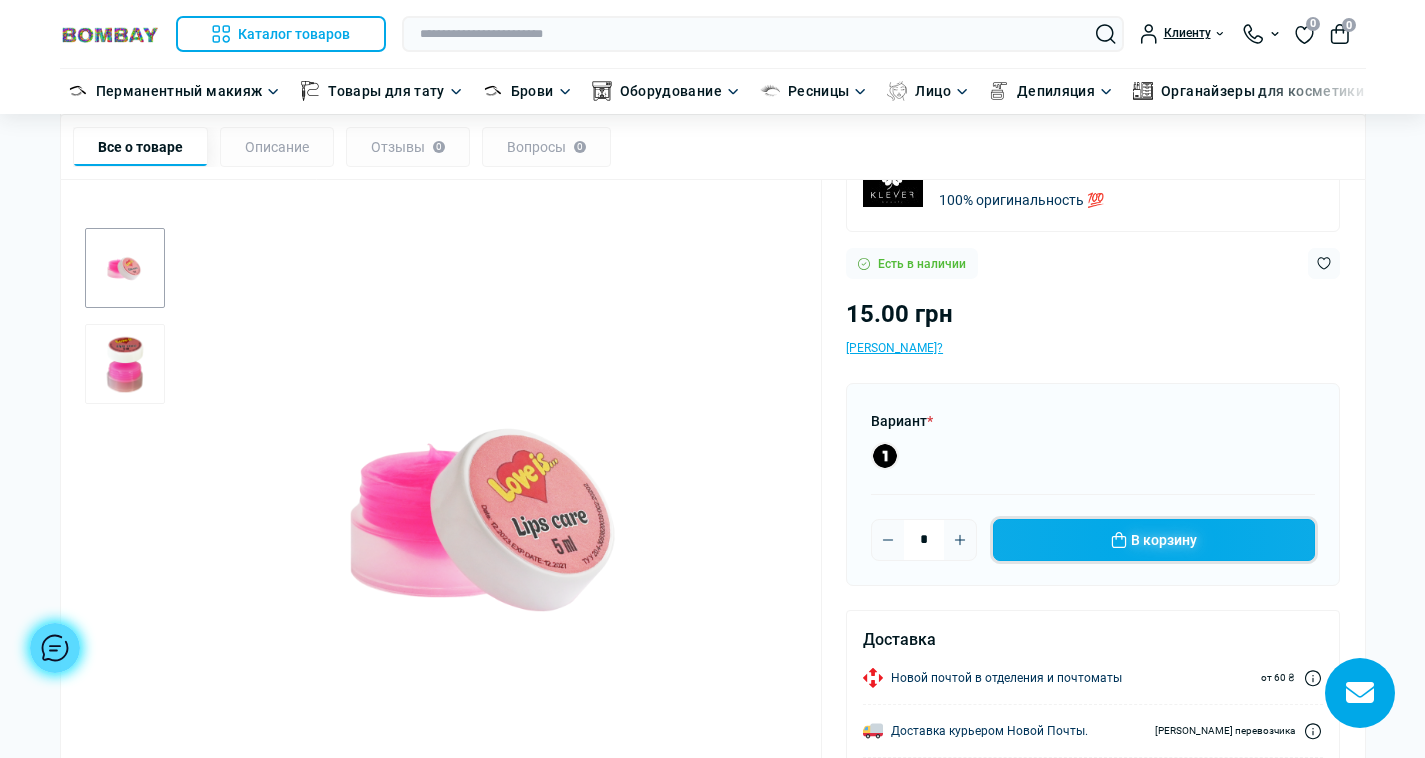 click on "В корзину" at bounding box center [1154, 540] 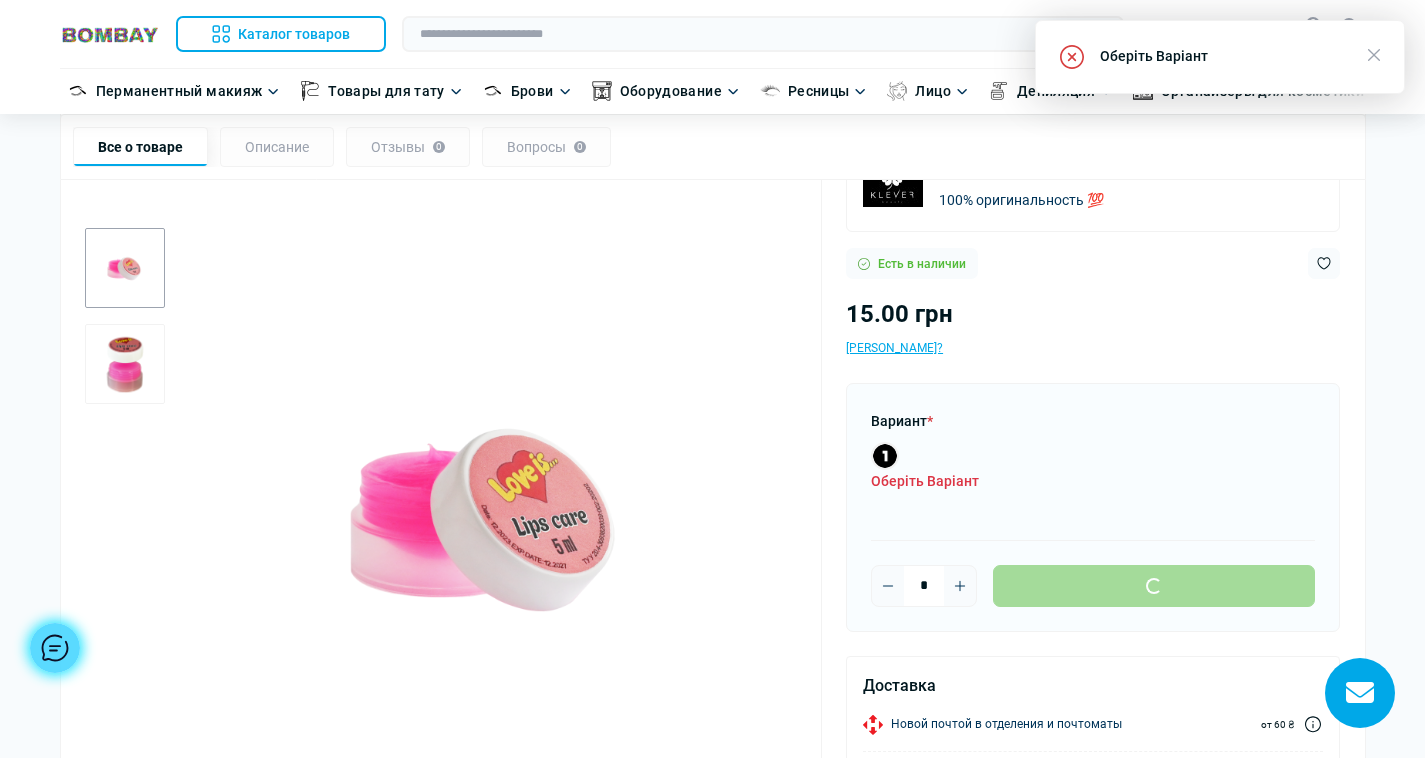 scroll, scrollTop: 387, scrollLeft: 0, axis: vertical 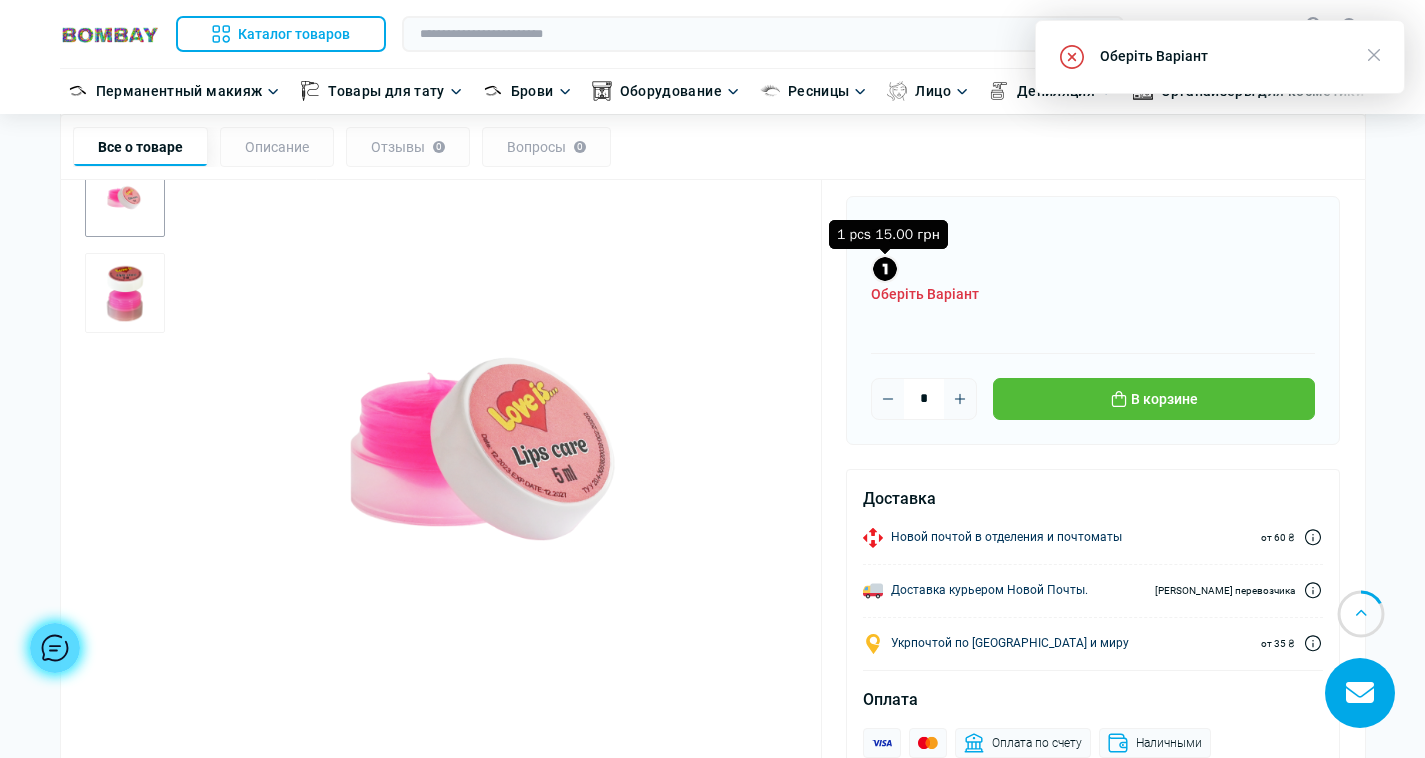 click at bounding box center [885, 269] 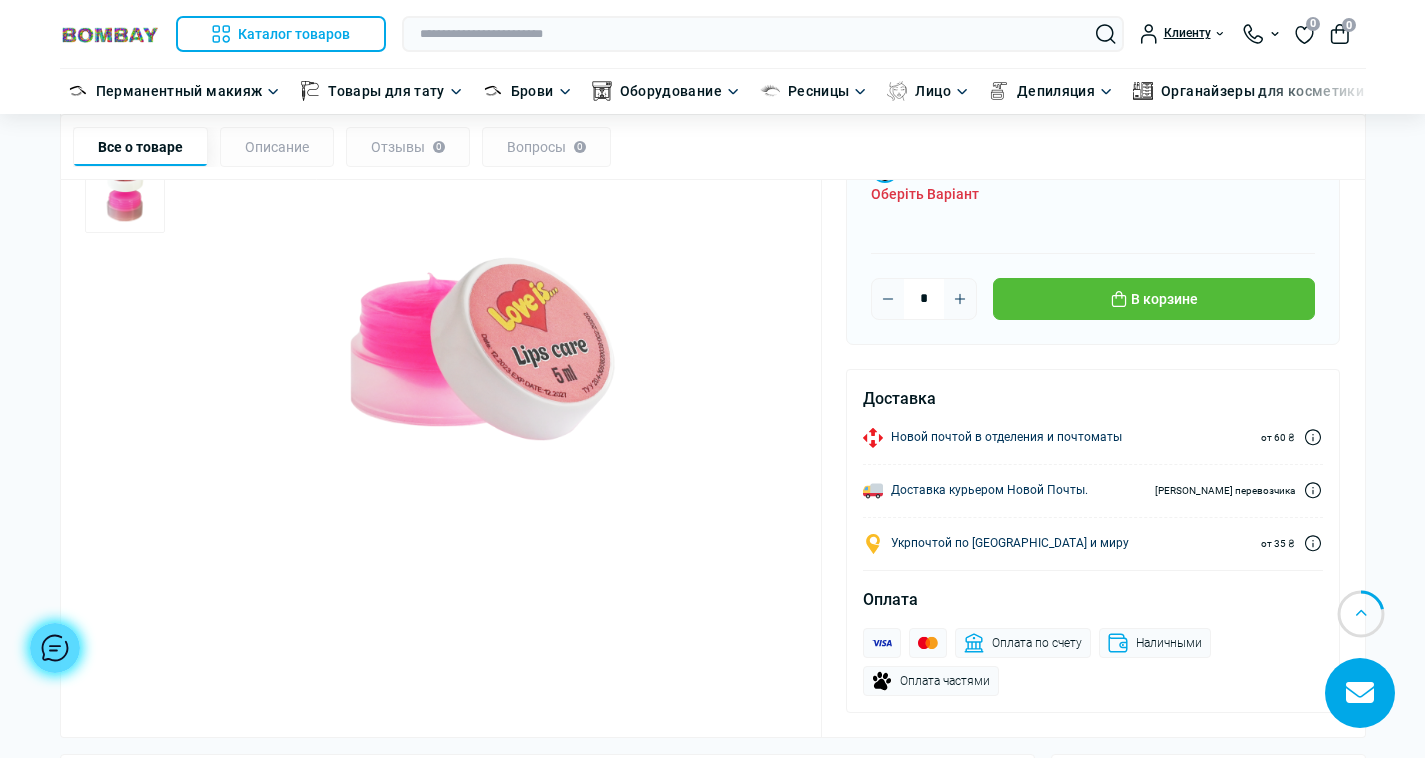 scroll, scrollTop: 0, scrollLeft: 0, axis: both 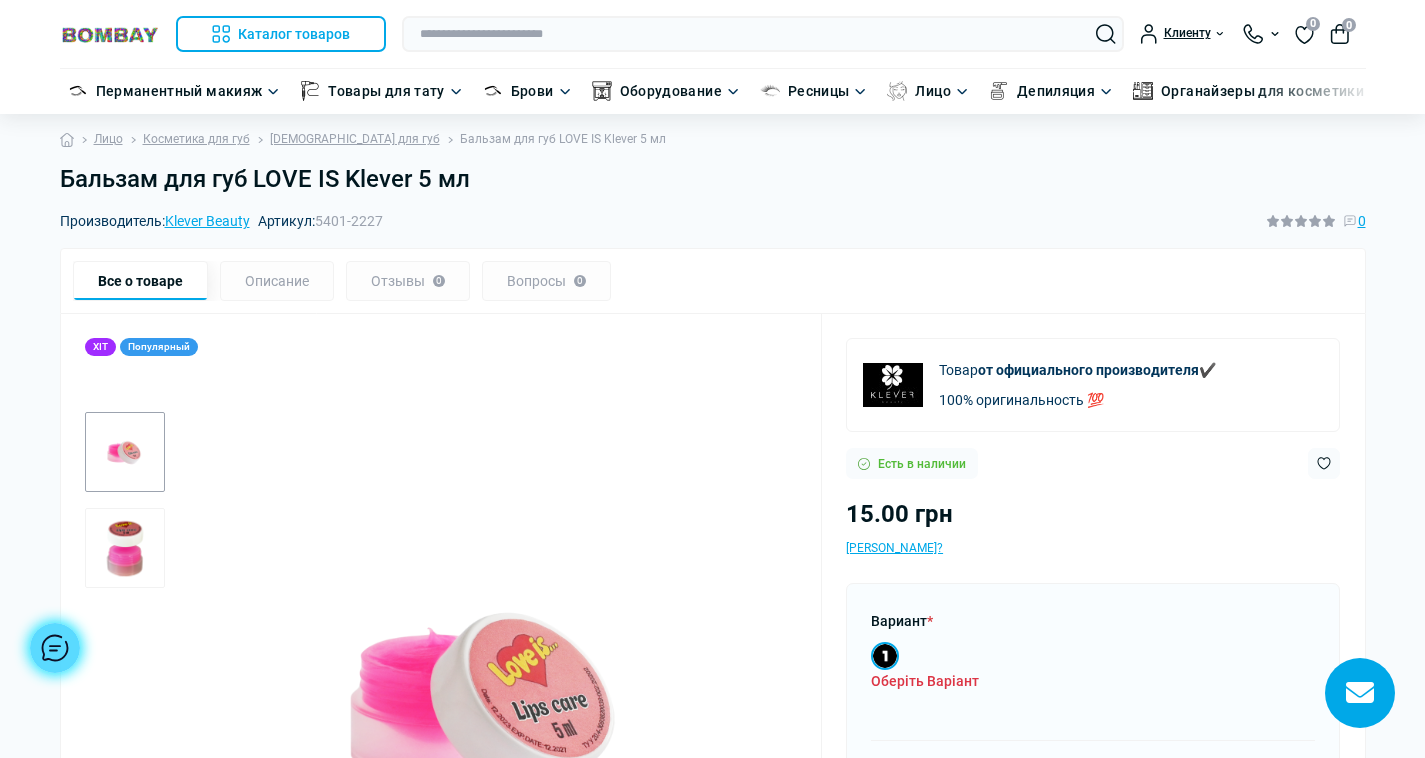click at bounding box center [110, 34] 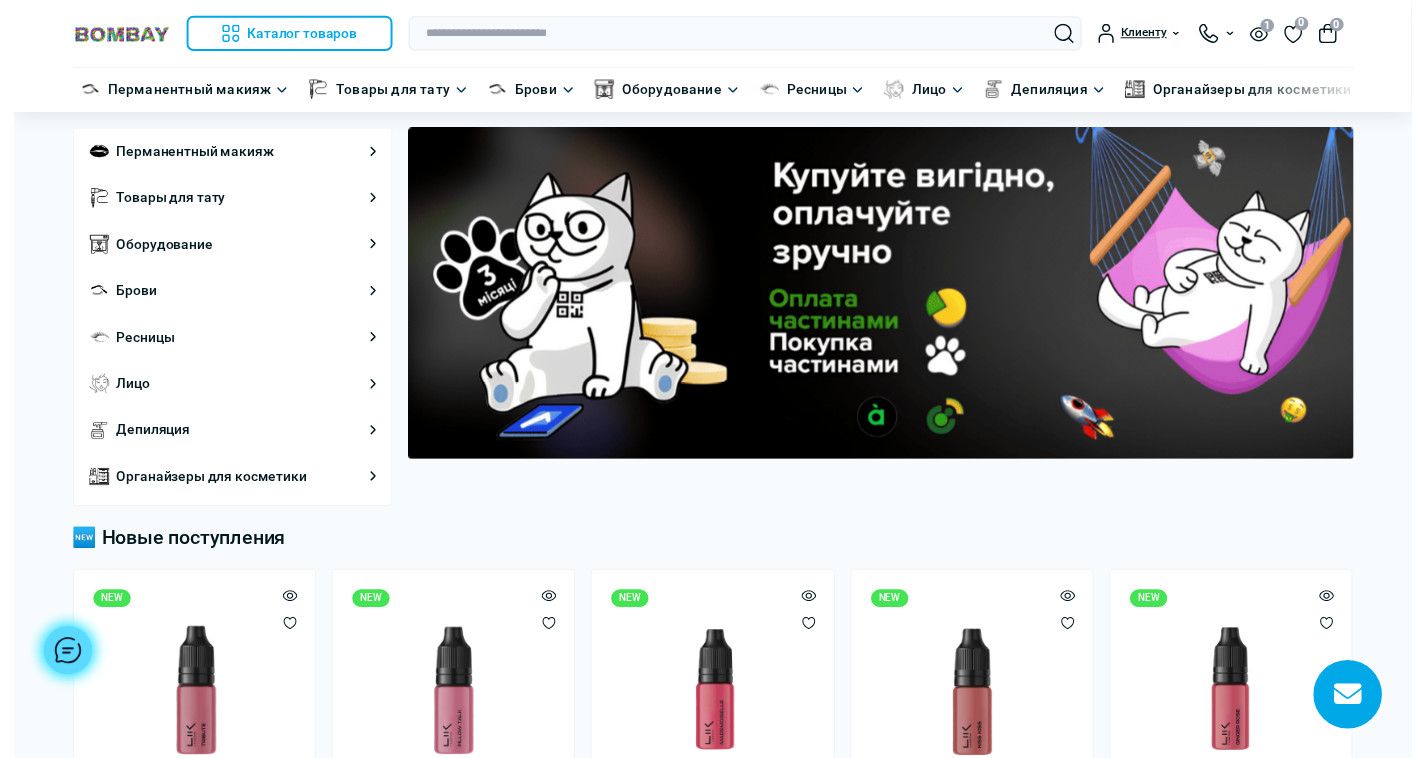 scroll, scrollTop: 0, scrollLeft: 0, axis: both 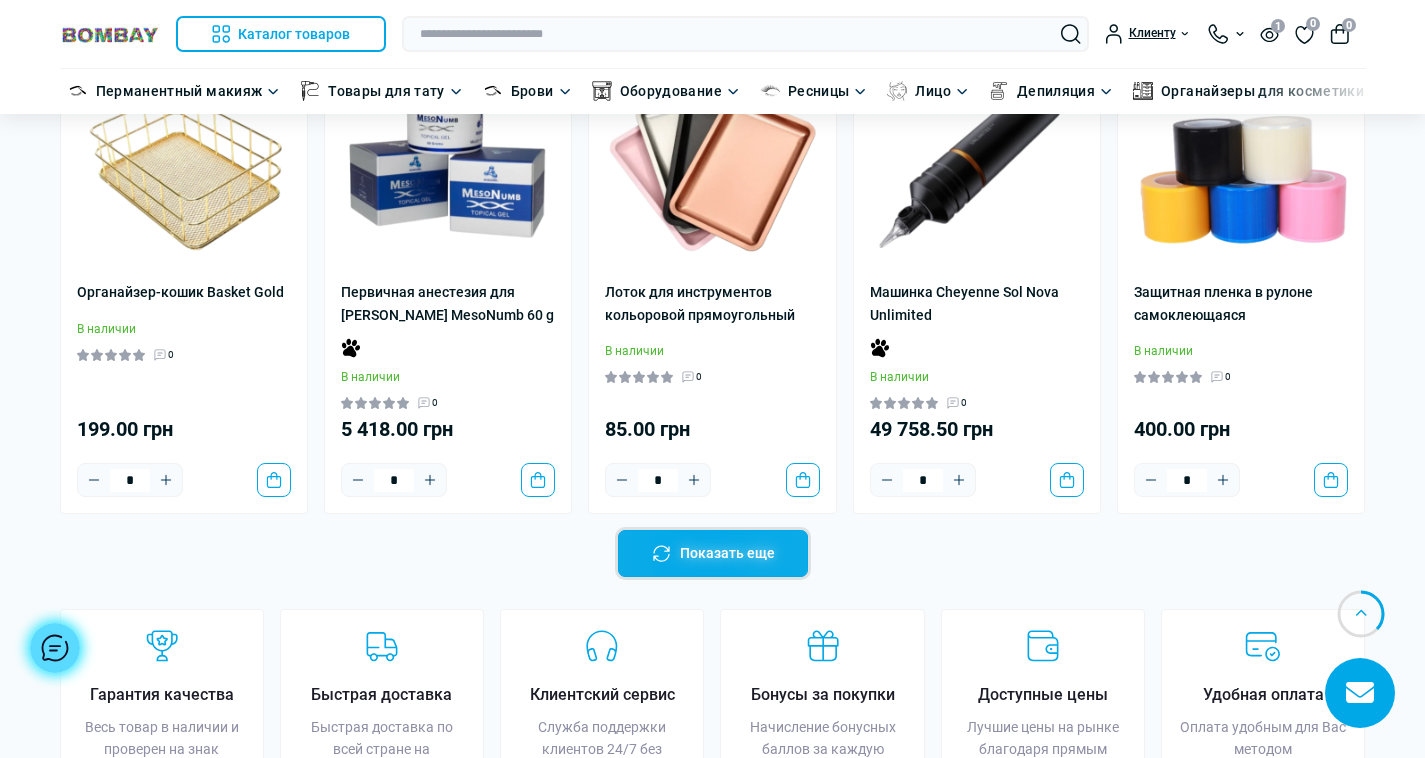 click on "Показать еще" at bounding box center (713, 553) 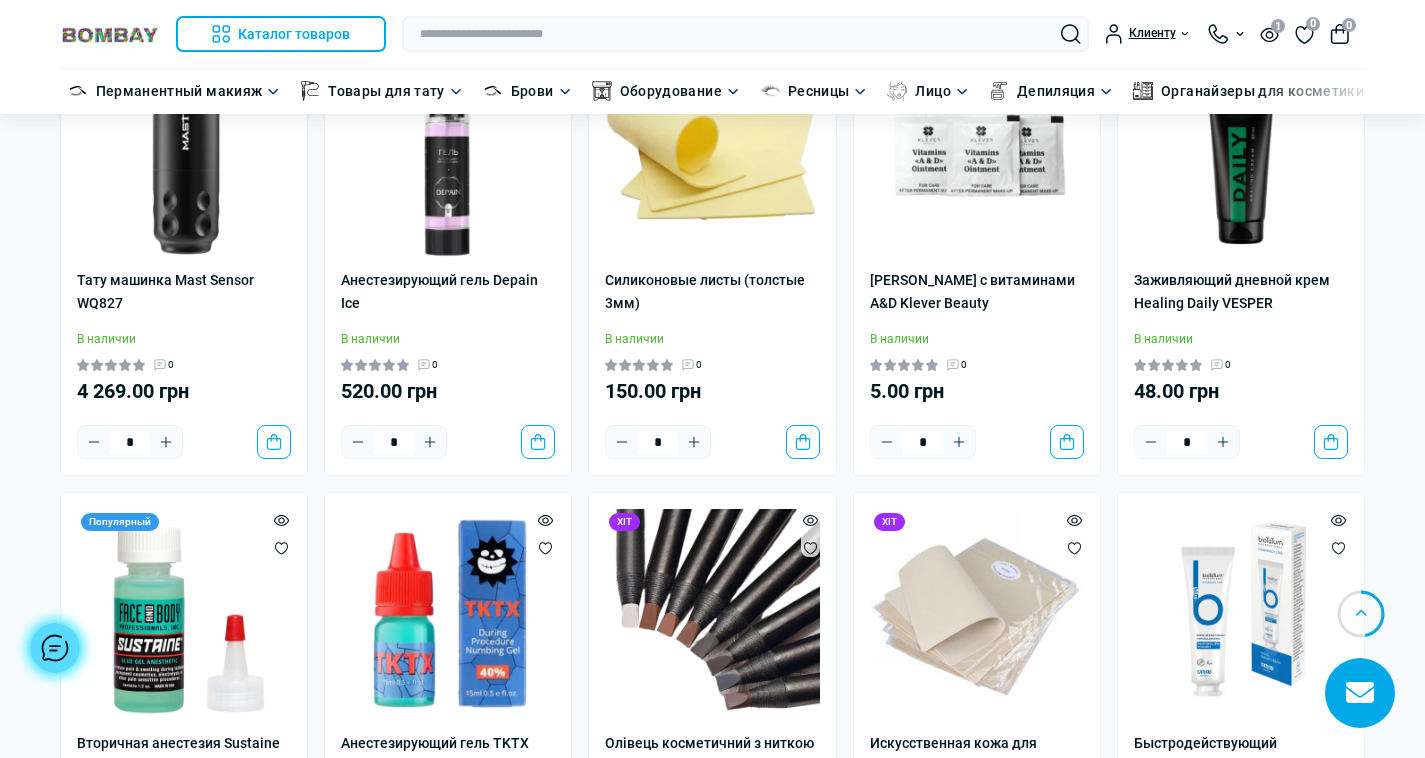 scroll, scrollTop: 3100, scrollLeft: 0, axis: vertical 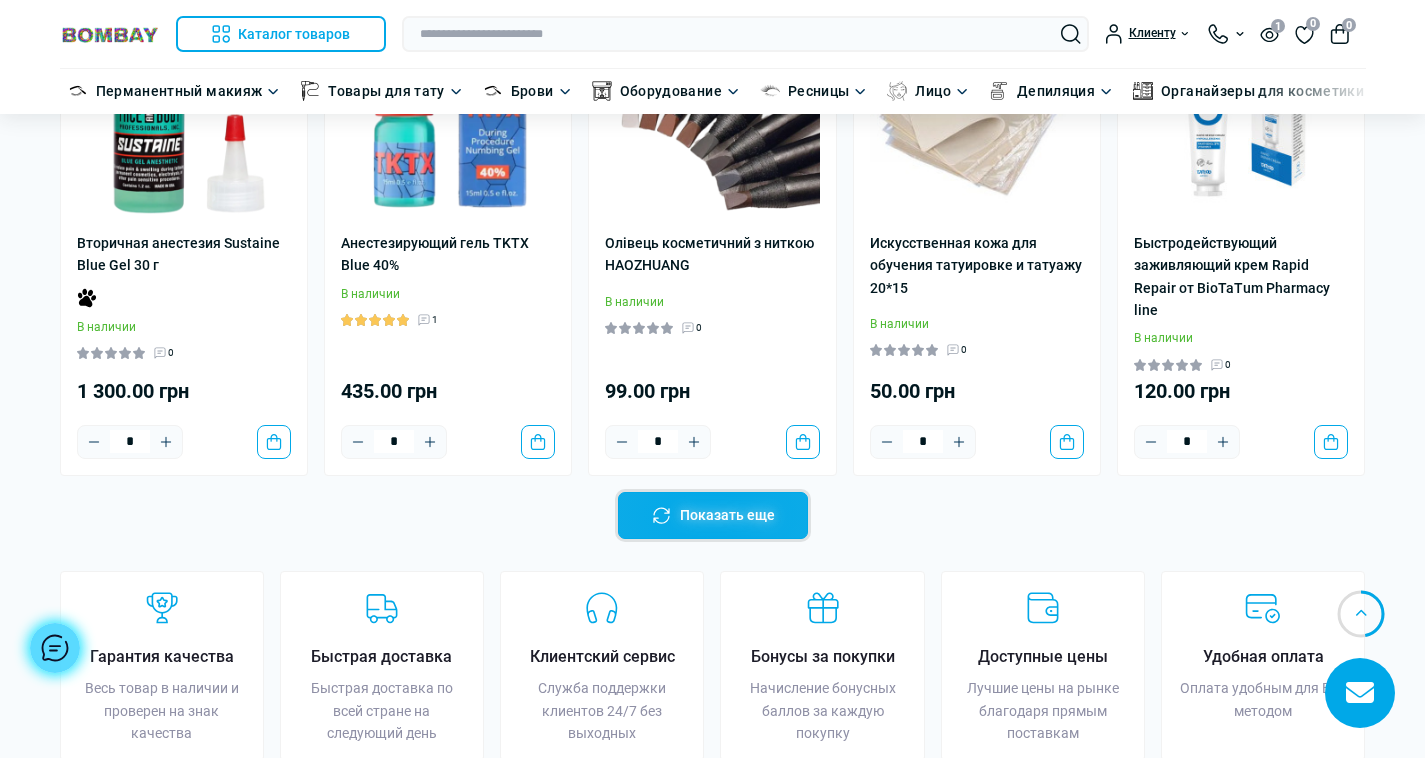 click on "Показать еще" at bounding box center [713, 515] 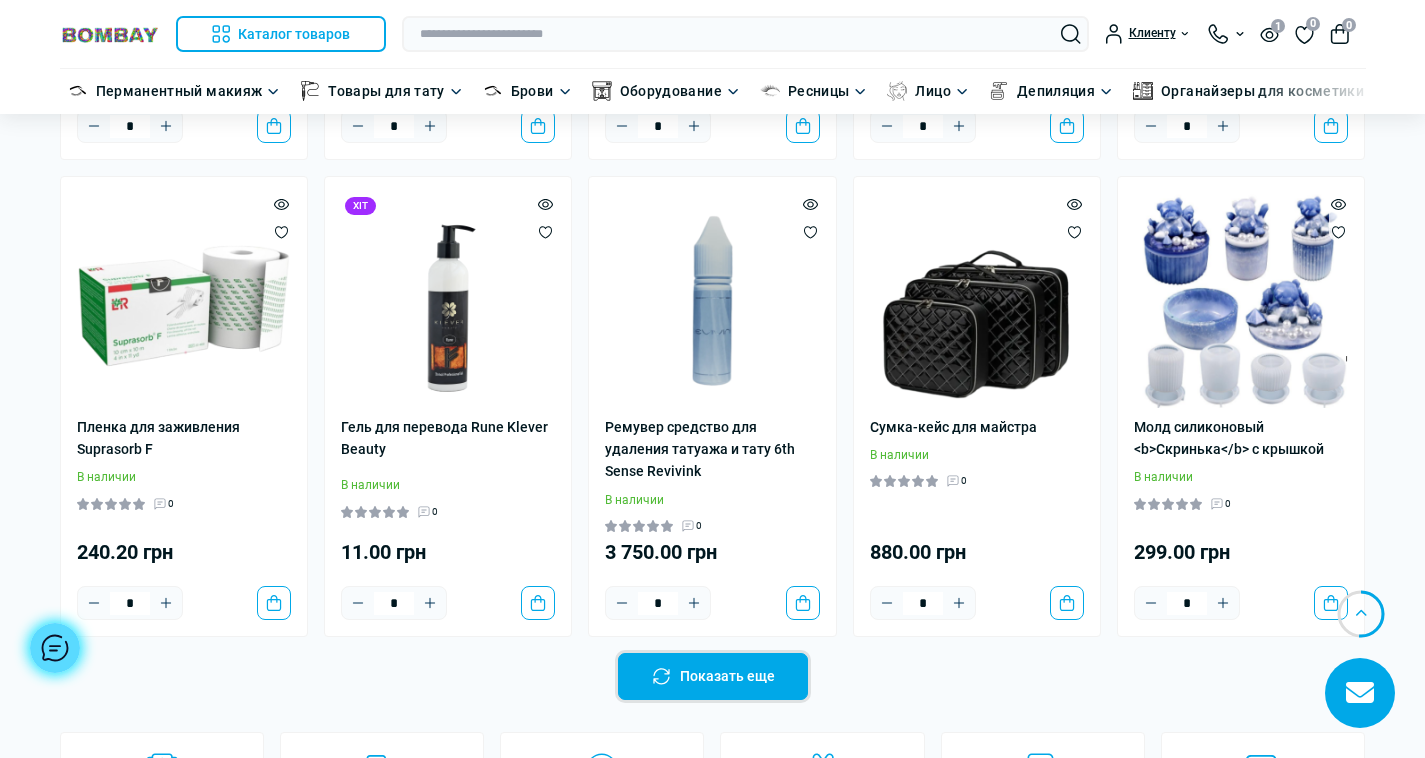 scroll, scrollTop: 4200, scrollLeft: 0, axis: vertical 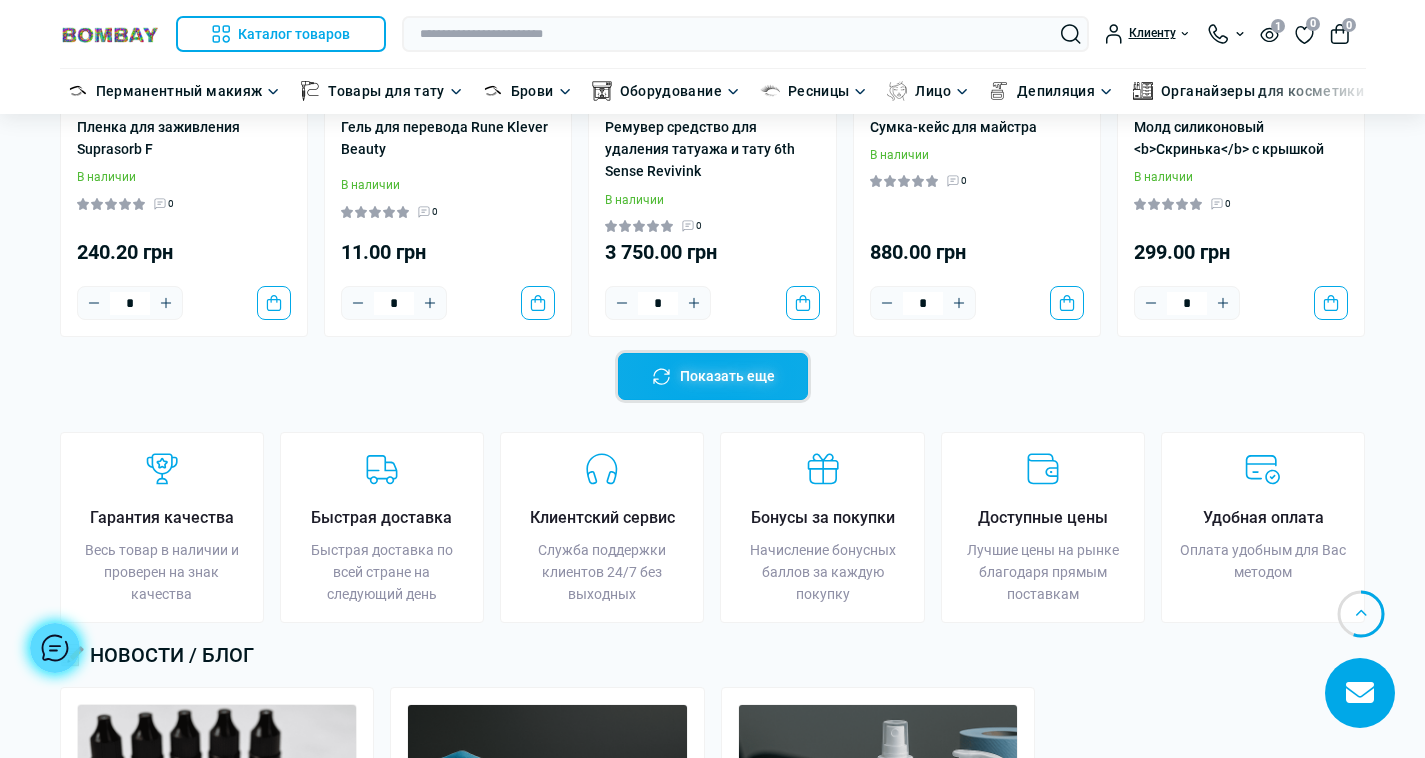 click on "Показать еще" at bounding box center (713, 376) 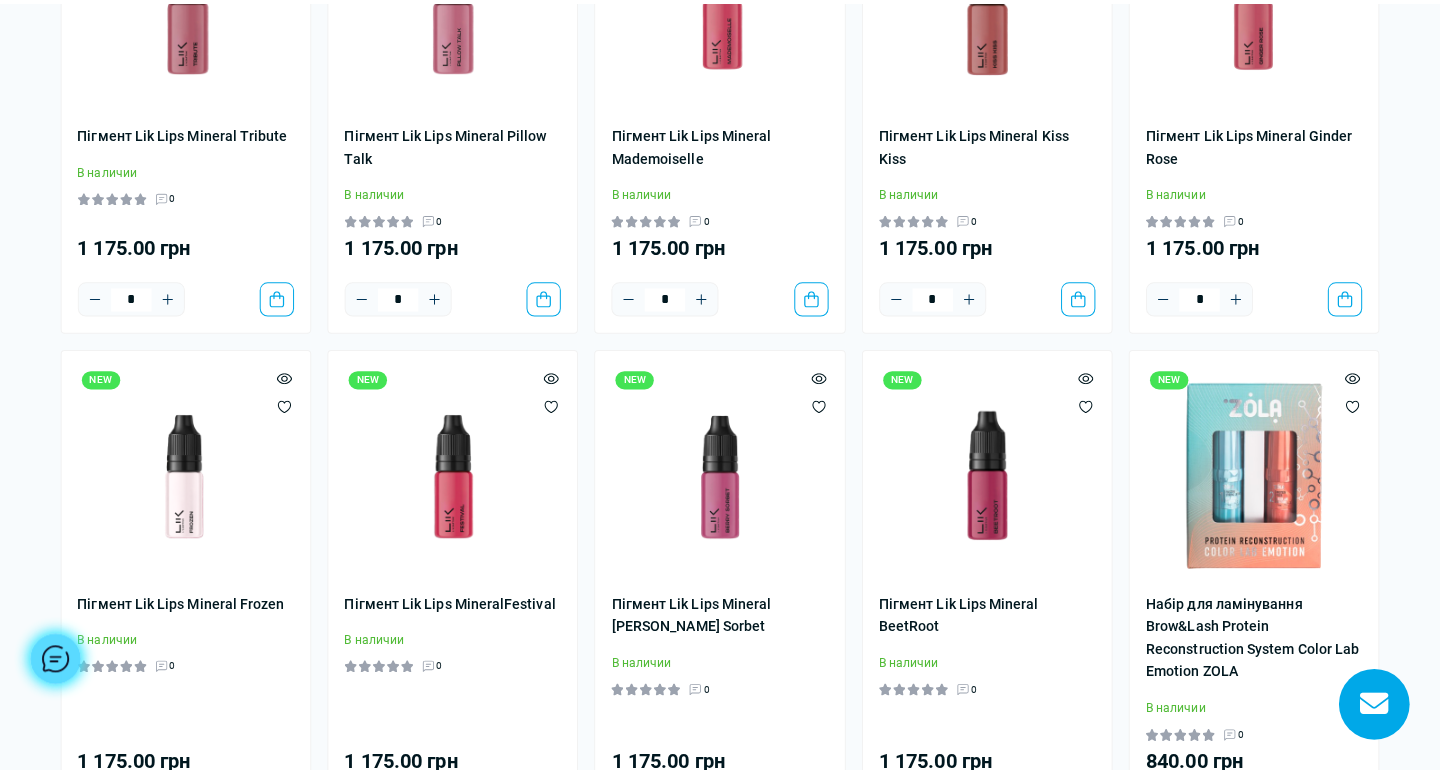 scroll, scrollTop: 100, scrollLeft: 0, axis: vertical 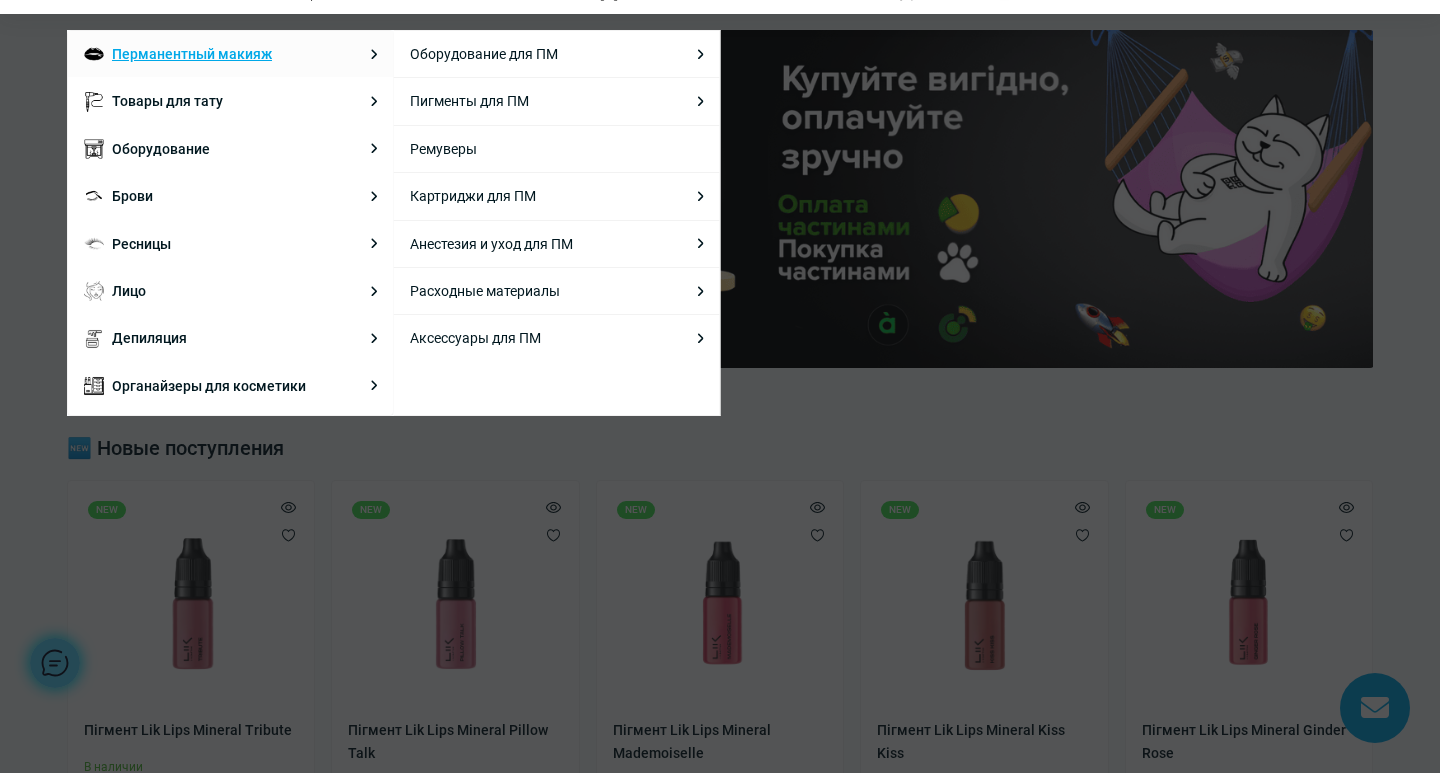 click on "Перманентный макияж" at bounding box center [192, 54] 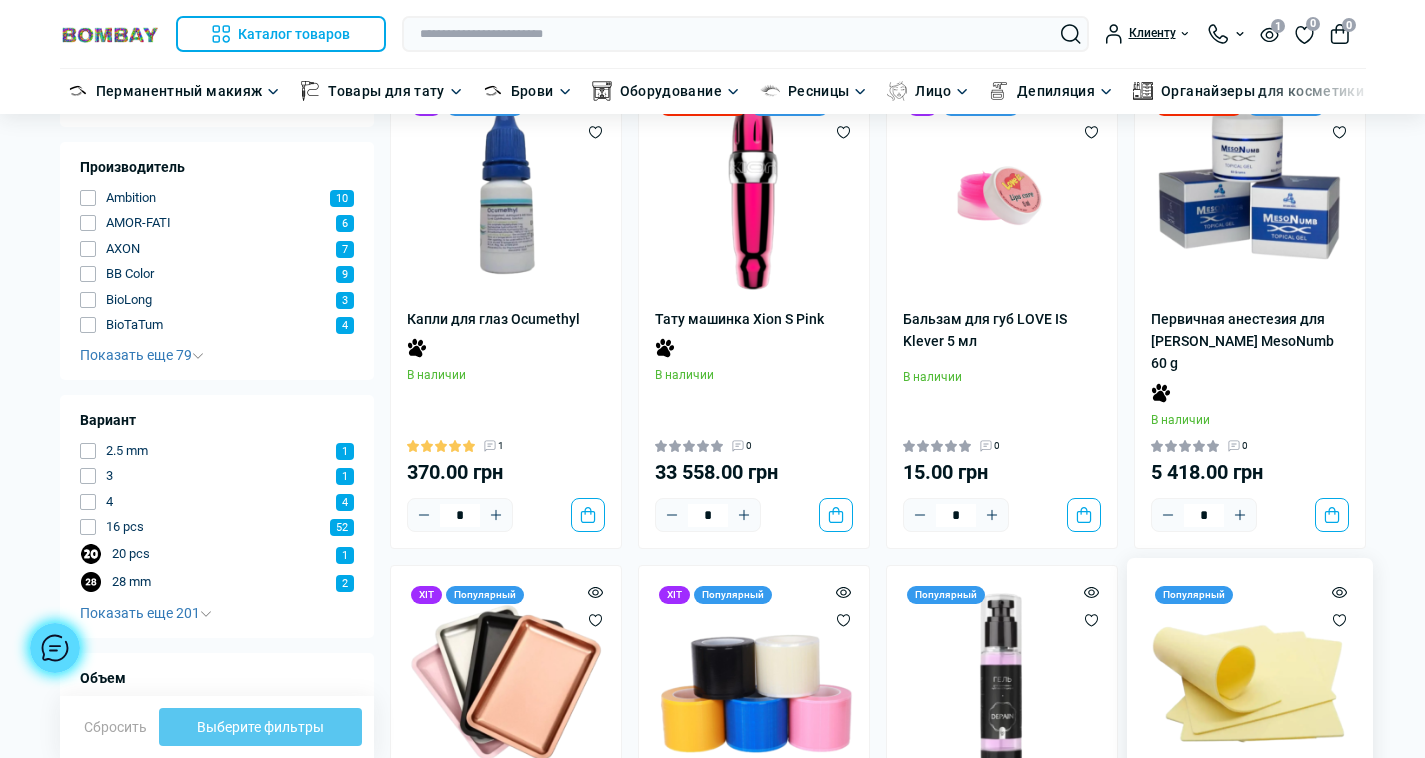scroll, scrollTop: 300, scrollLeft: 0, axis: vertical 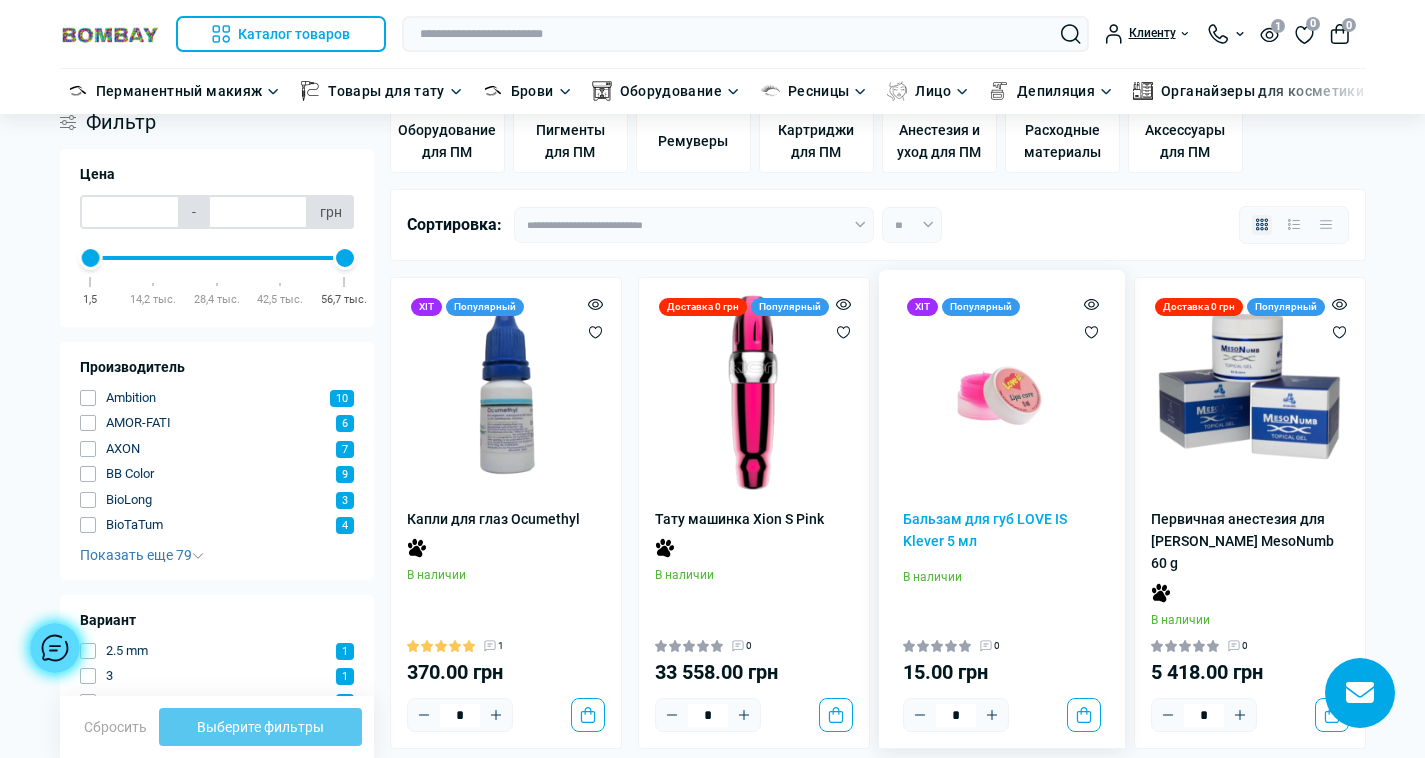 click at bounding box center (1002, 393) 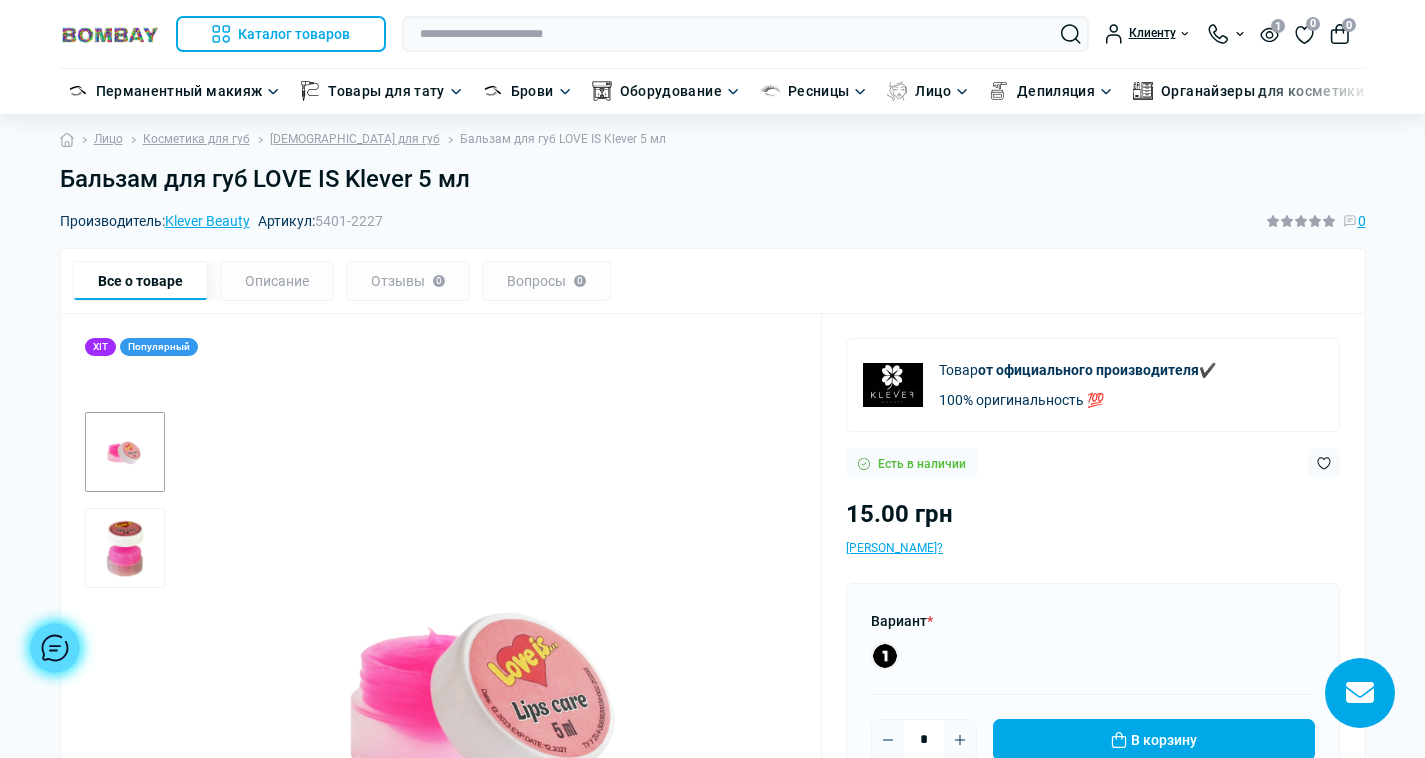 scroll, scrollTop: 0, scrollLeft: 0, axis: both 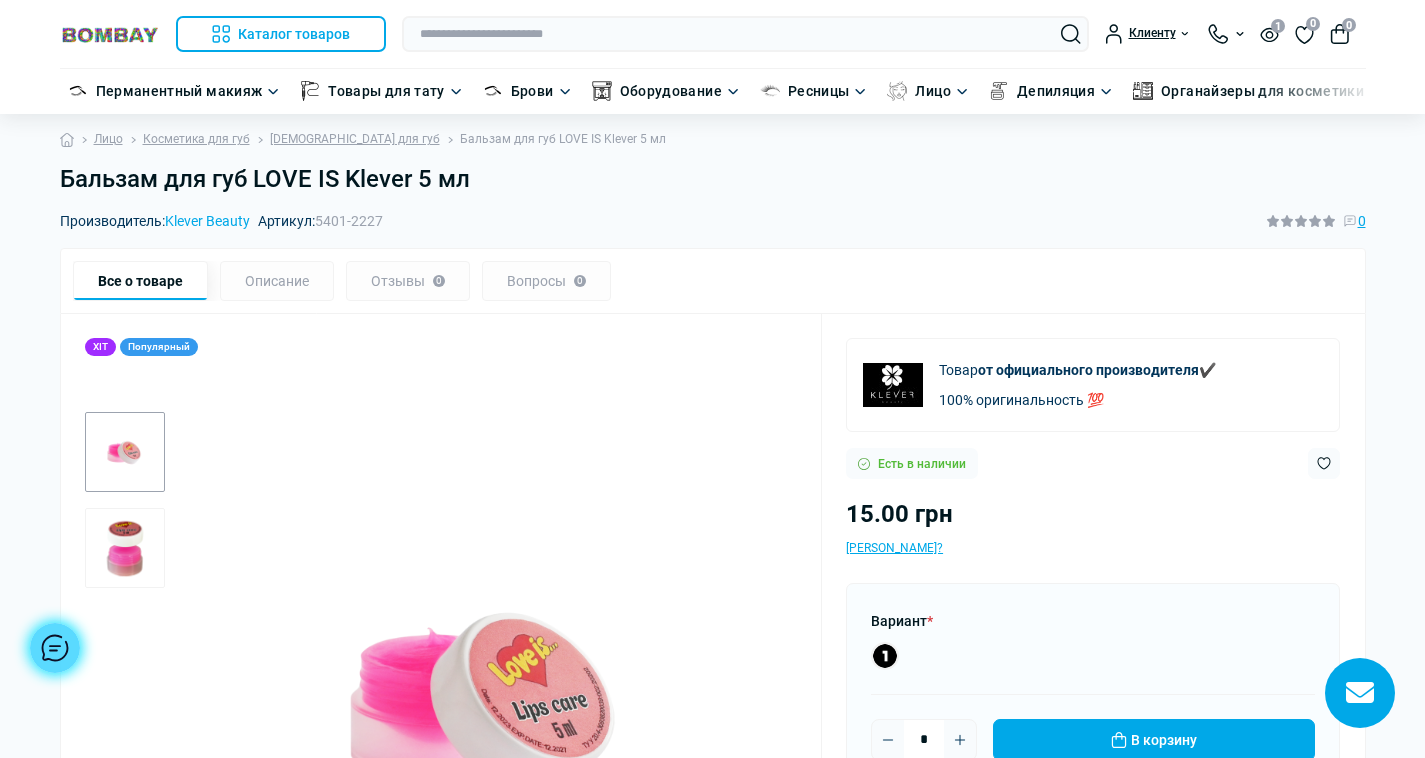 click on "Klever Beauty" at bounding box center [207, 221] 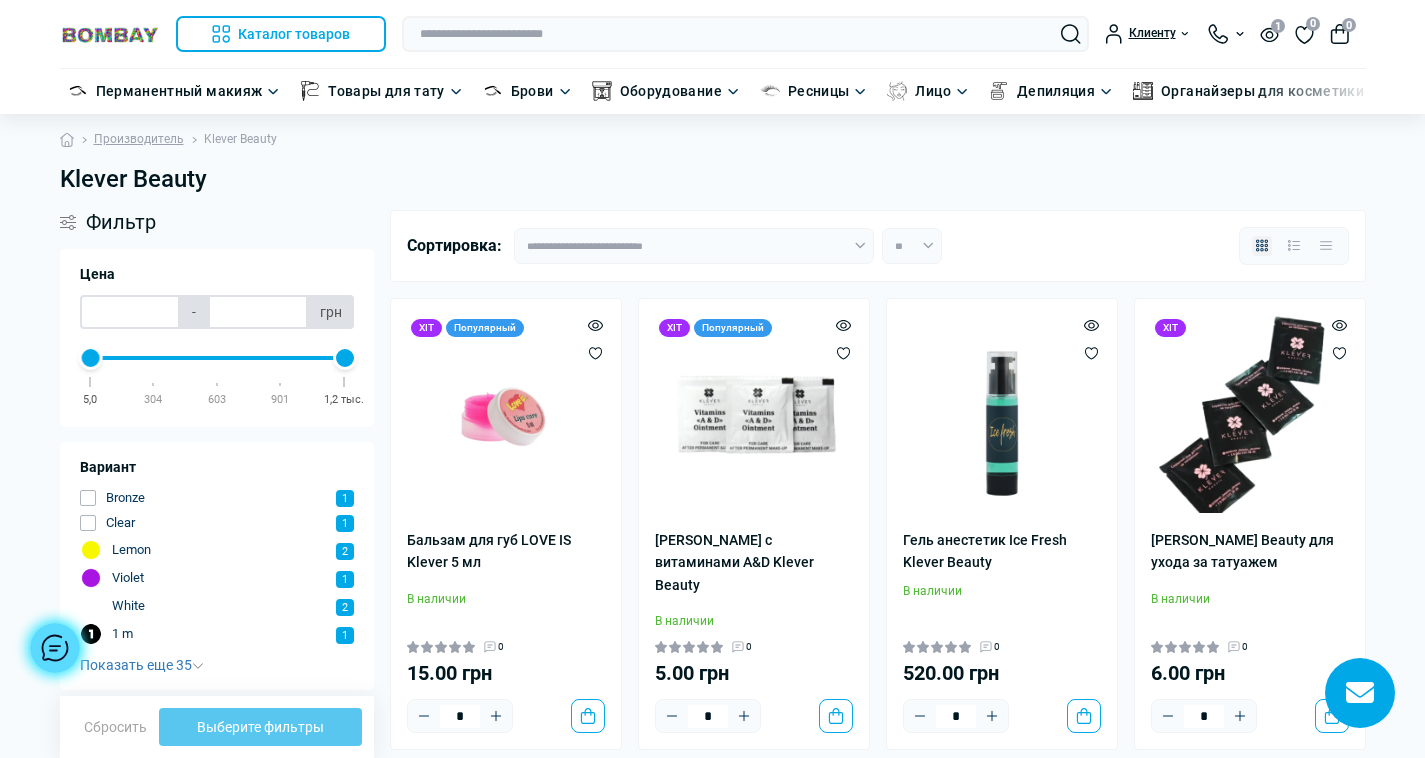 scroll, scrollTop: 0, scrollLeft: 0, axis: both 